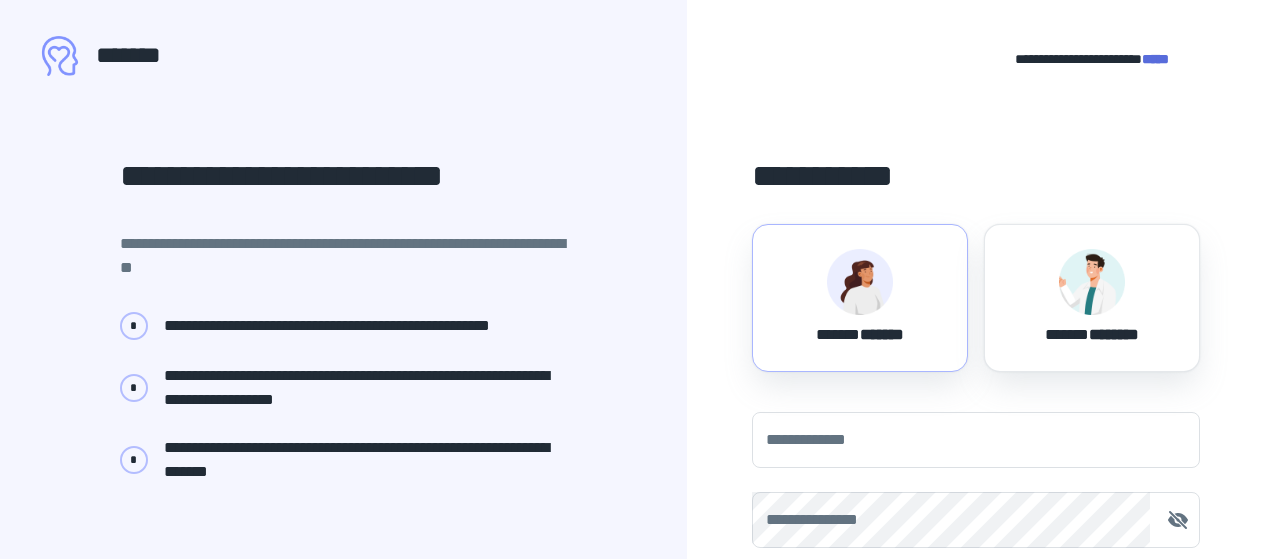 scroll, scrollTop: 0, scrollLeft: 0, axis: both 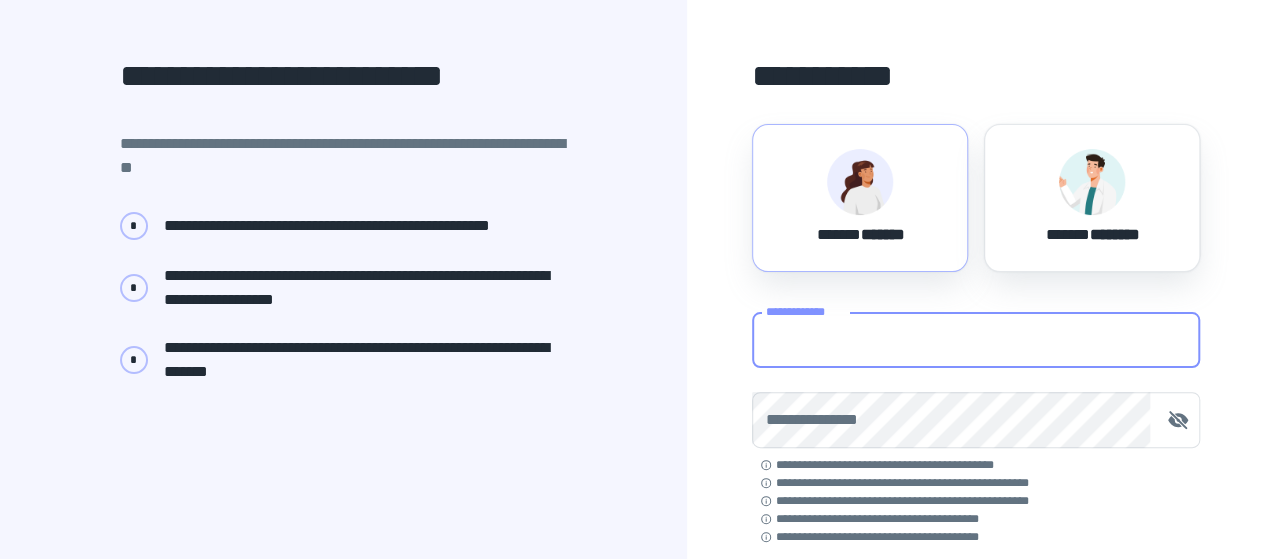 click on "**********" at bounding box center (976, 340) 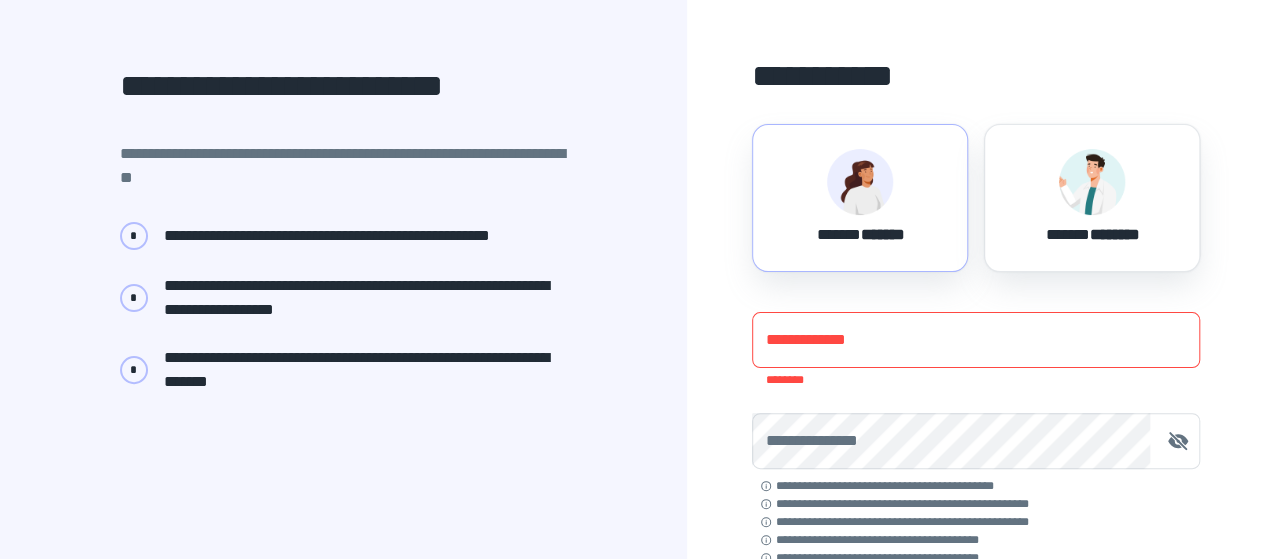 scroll, scrollTop: 110, scrollLeft: 0, axis: vertical 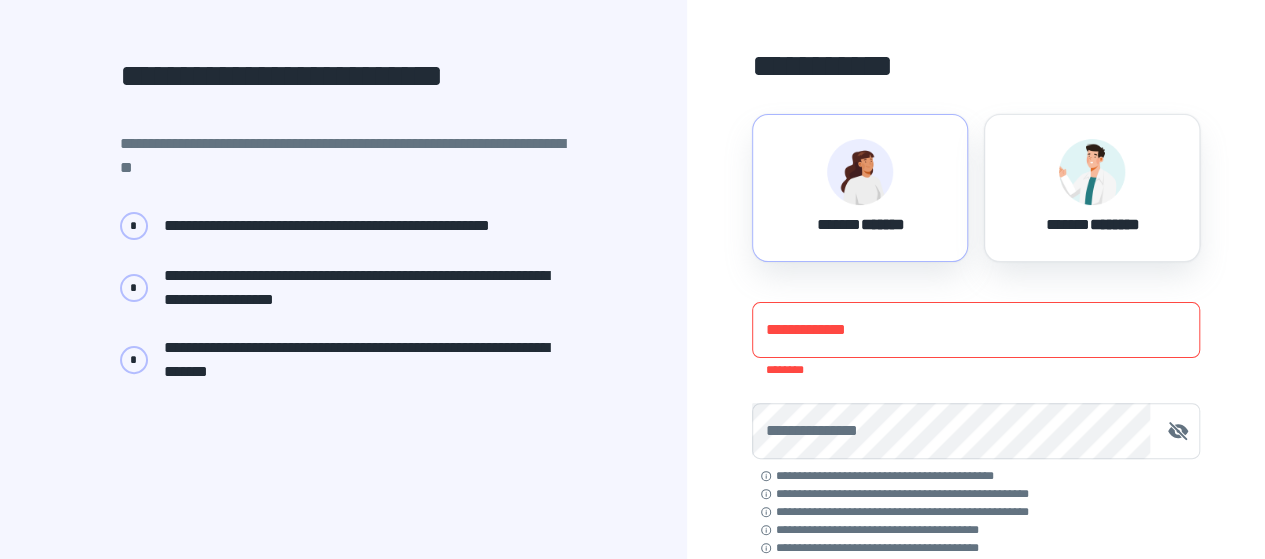 click on "******   *******" at bounding box center [860, 188] 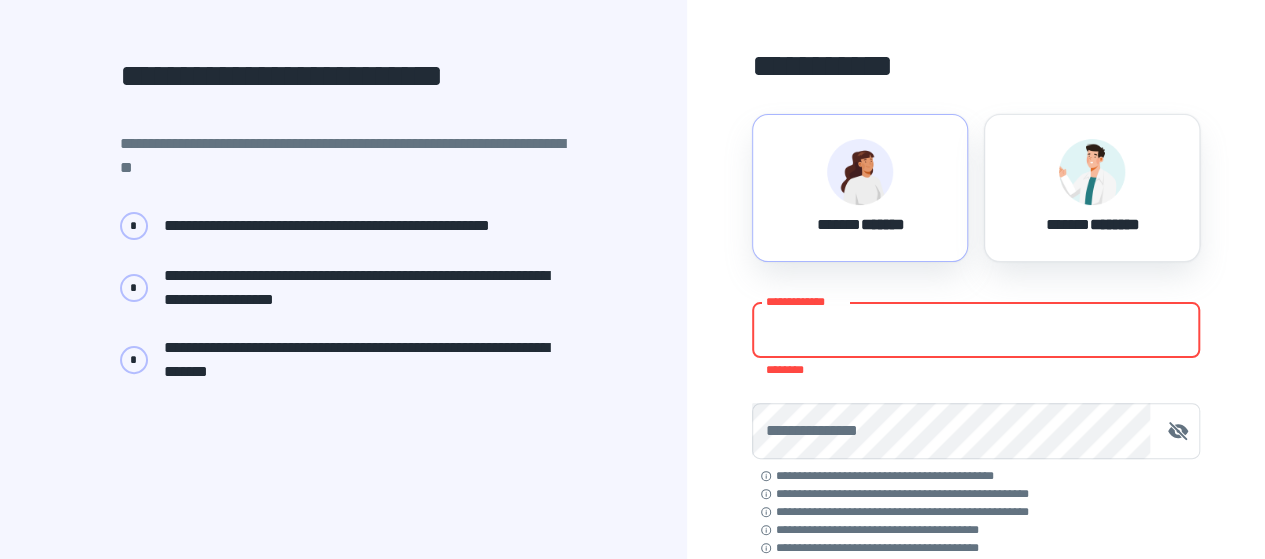 type on "**********" 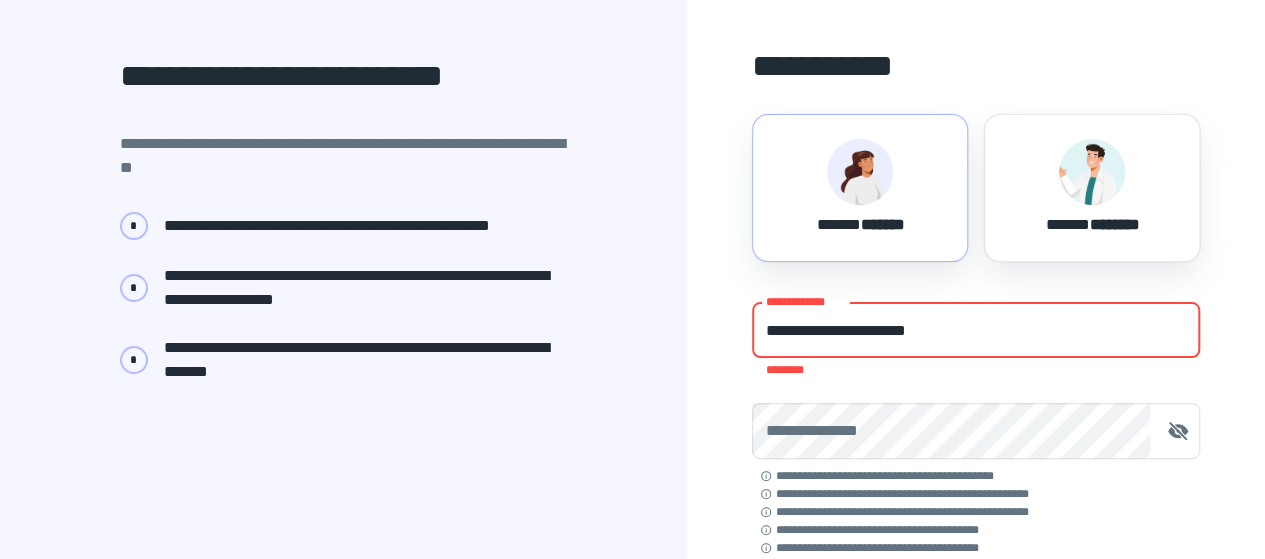 scroll, scrollTop: 100, scrollLeft: 0, axis: vertical 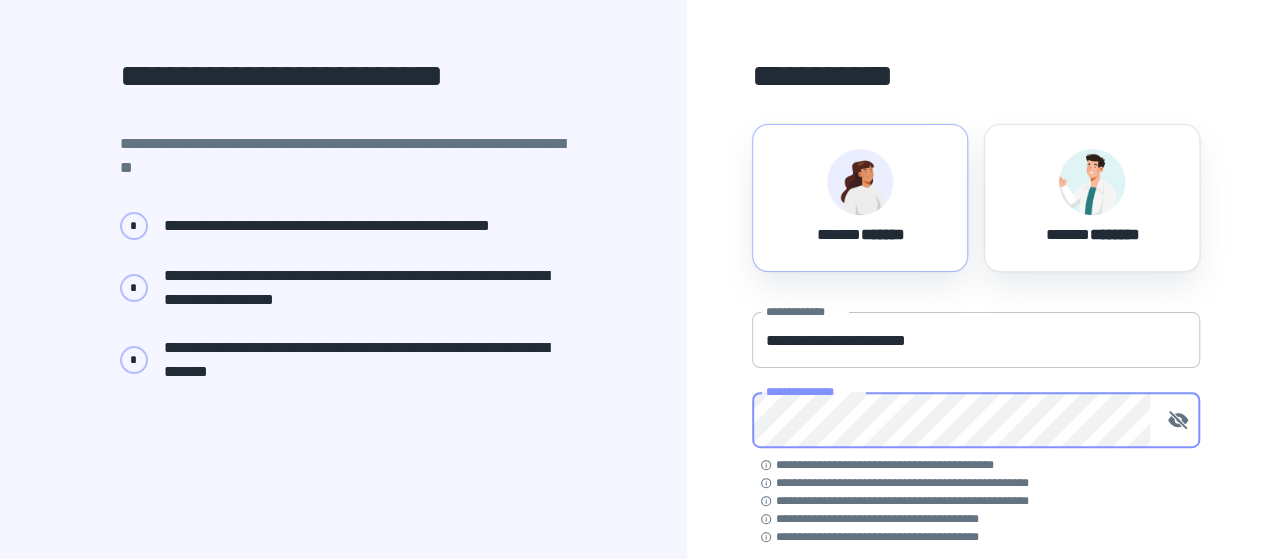drag, startPoint x: 946, startPoint y: 391, endPoint x: 1004, endPoint y: 343, distance: 75.28612 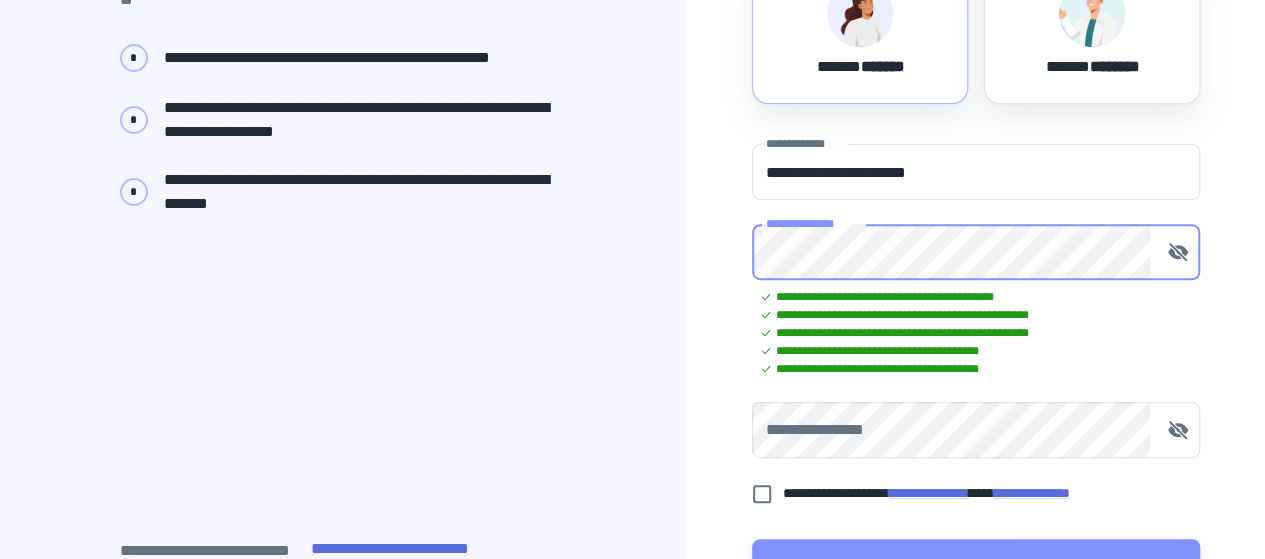 scroll, scrollTop: 300, scrollLeft: 0, axis: vertical 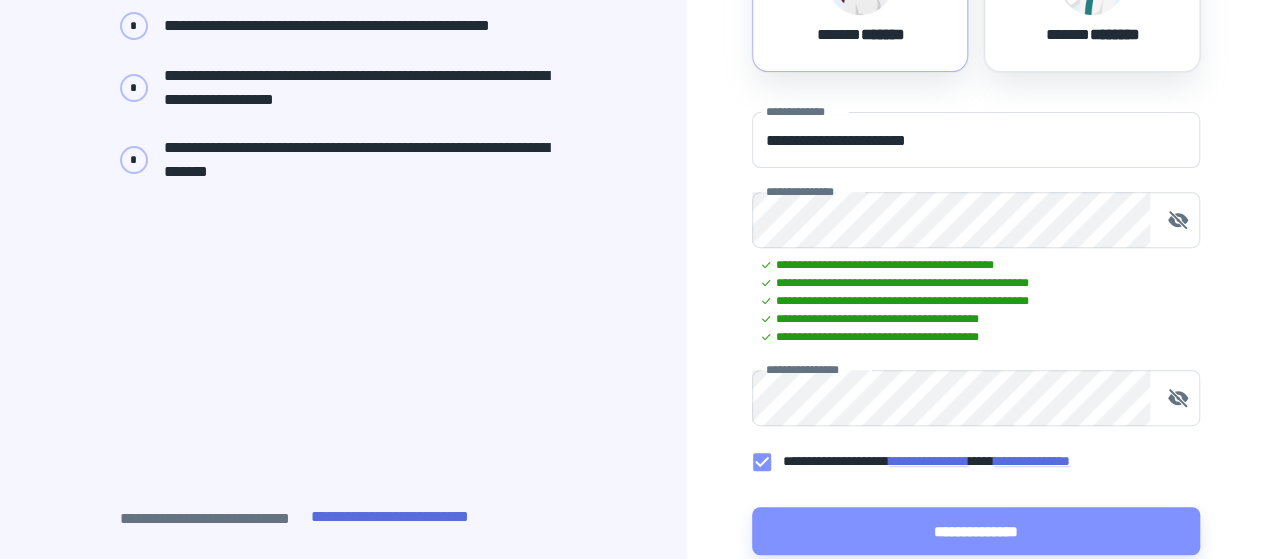 click on "**********" at bounding box center (976, 531) 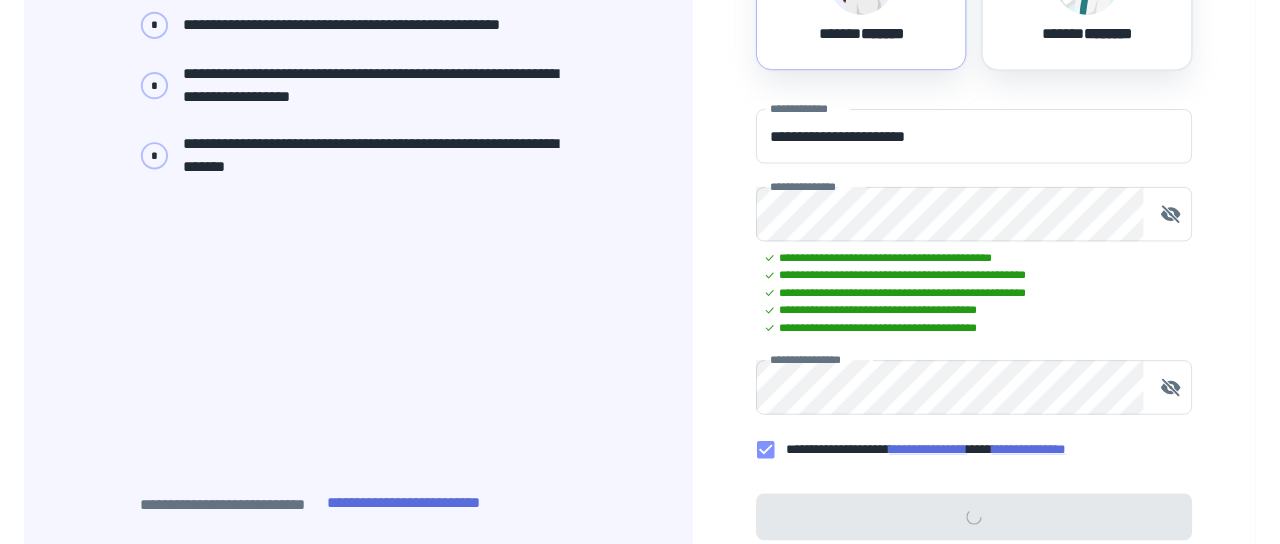 scroll, scrollTop: 0, scrollLeft: 0, axis: both 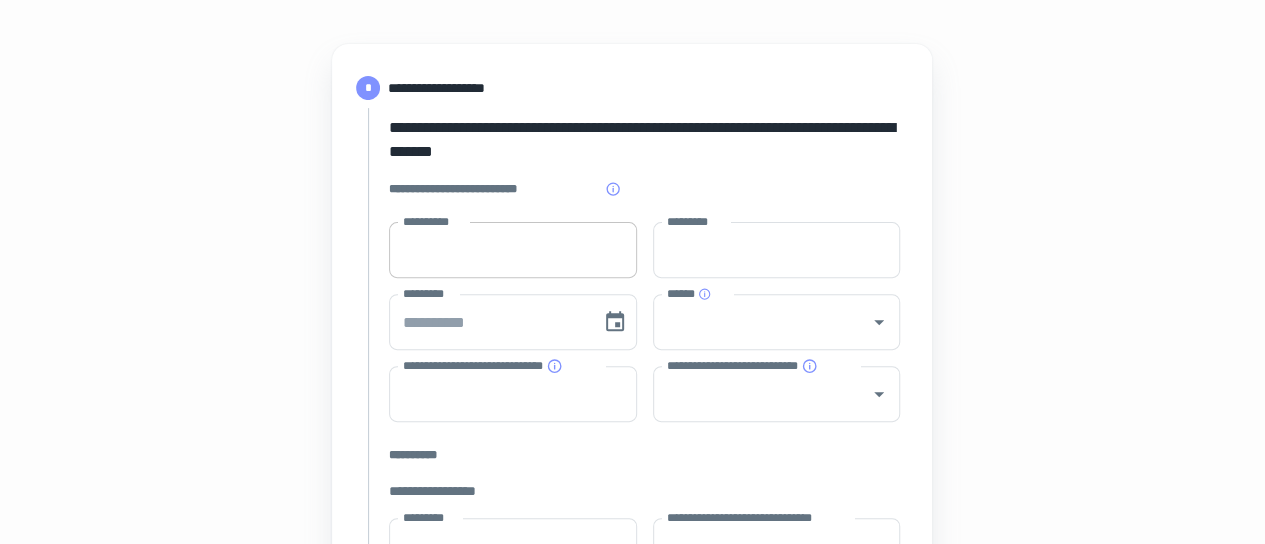 click on "**********" at bounding box center (513, 250) 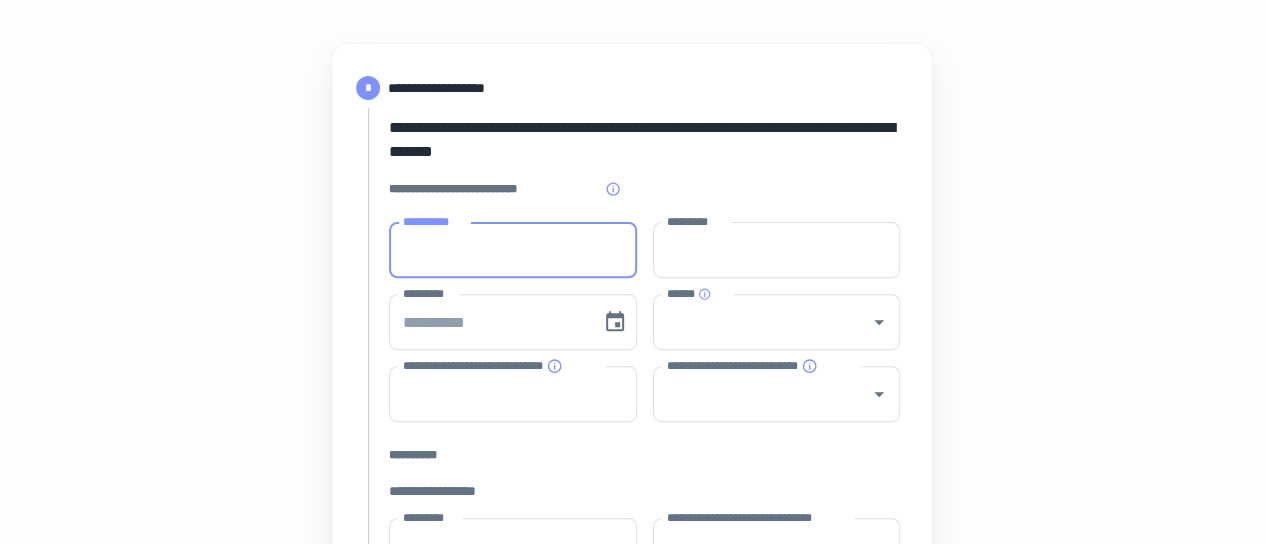type on "******" 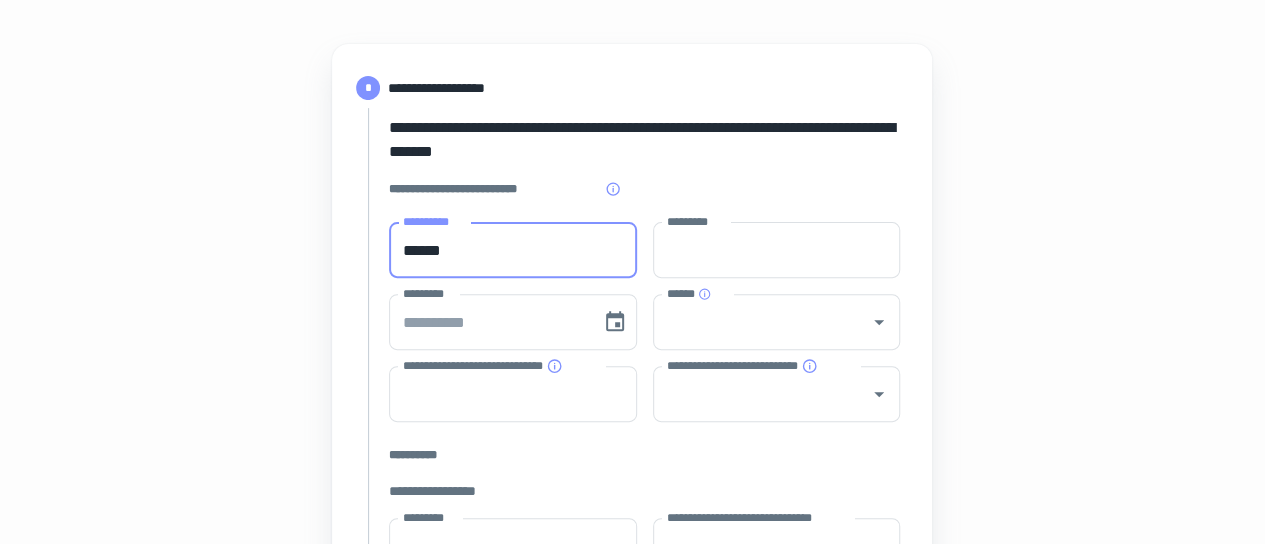 type on "****" 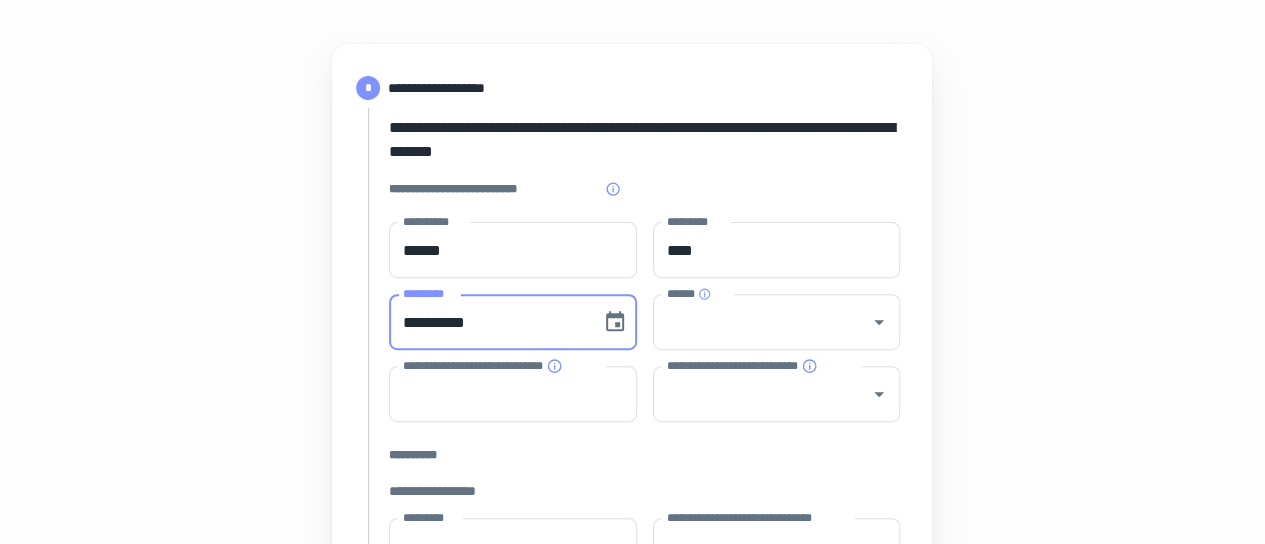 click on "**********" at bounding box center [488, 322] 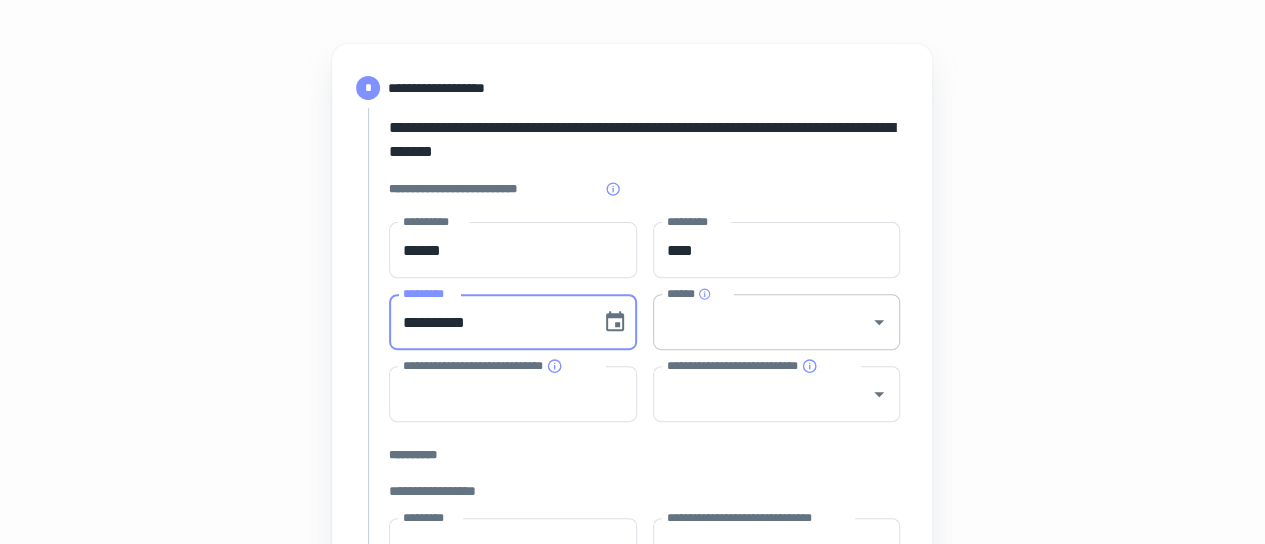 type on "**********" 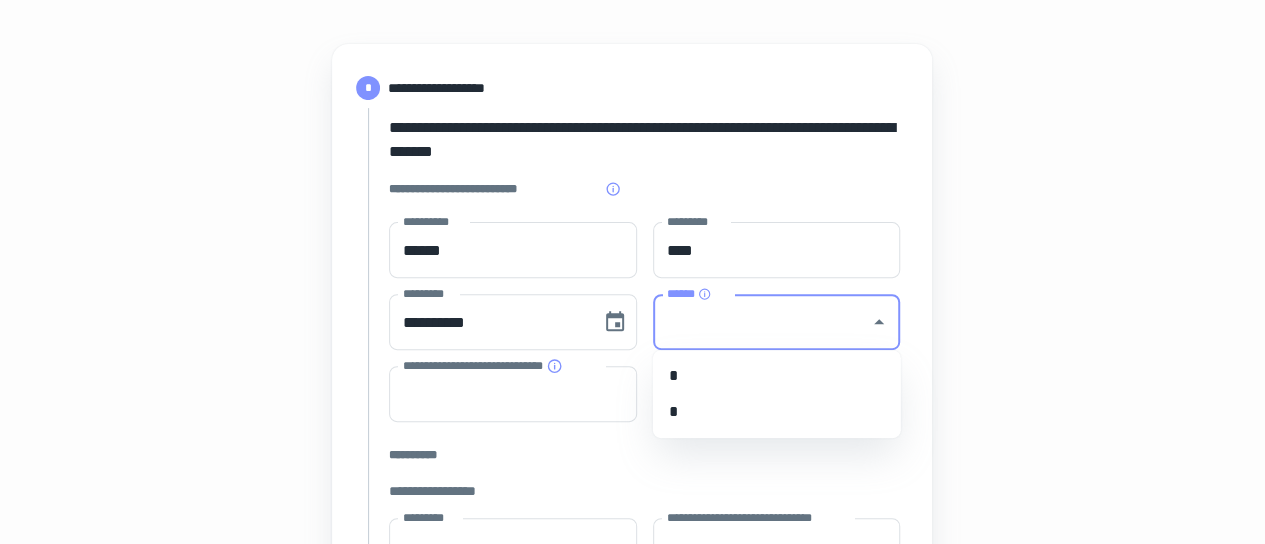 click on "******" at bounding box center [762, 322] 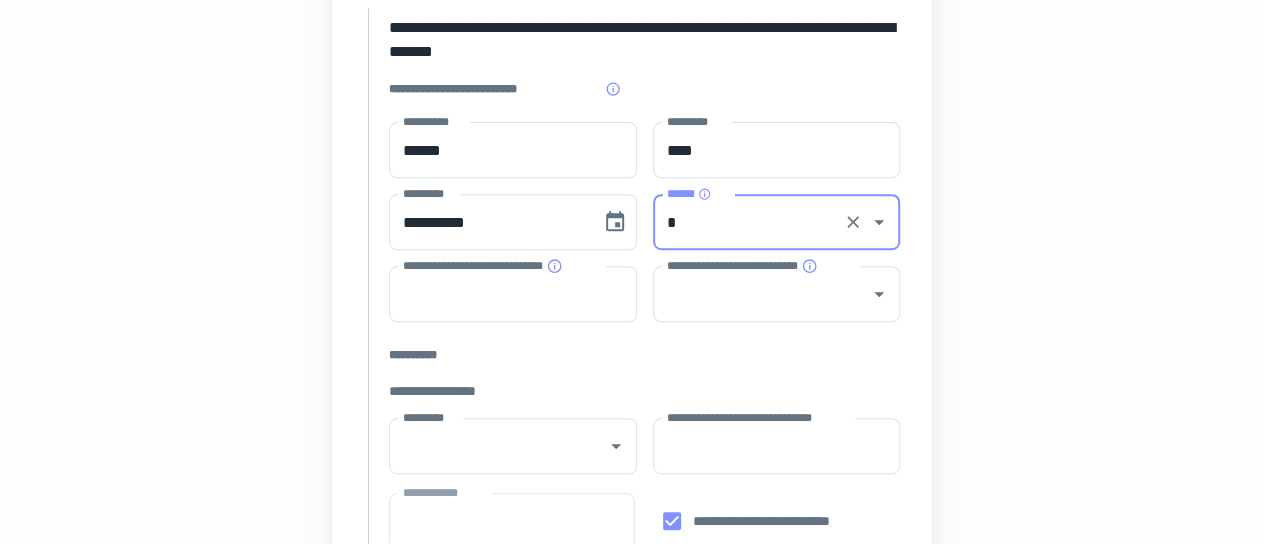 scroll, scrollTop: 400, scrollLeft: 0, axis: vertical 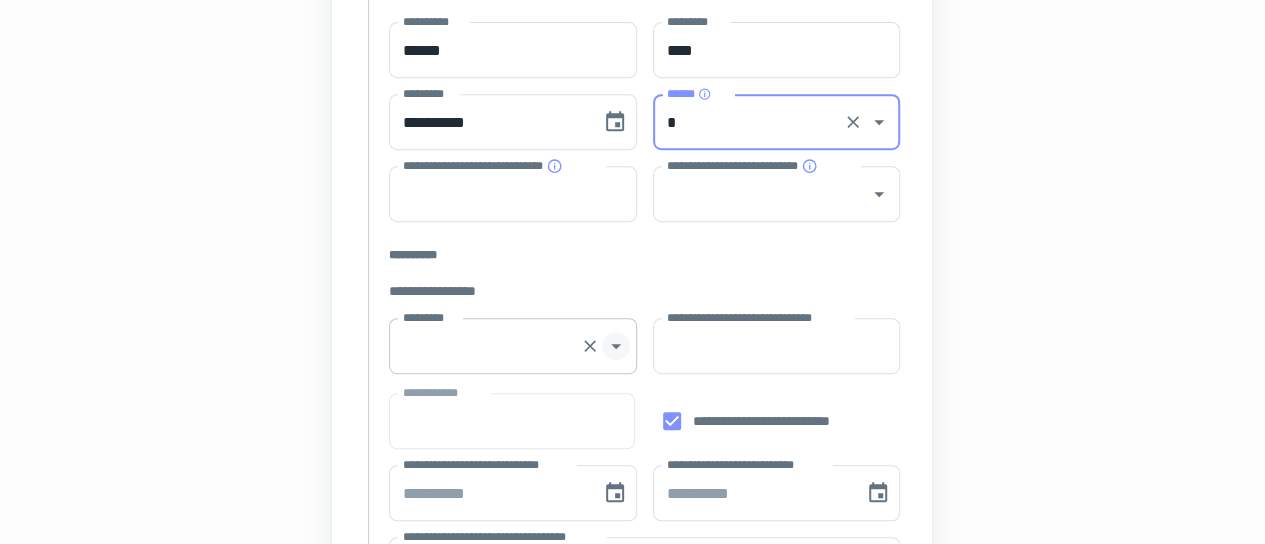 click at bounding box center (616, 346) 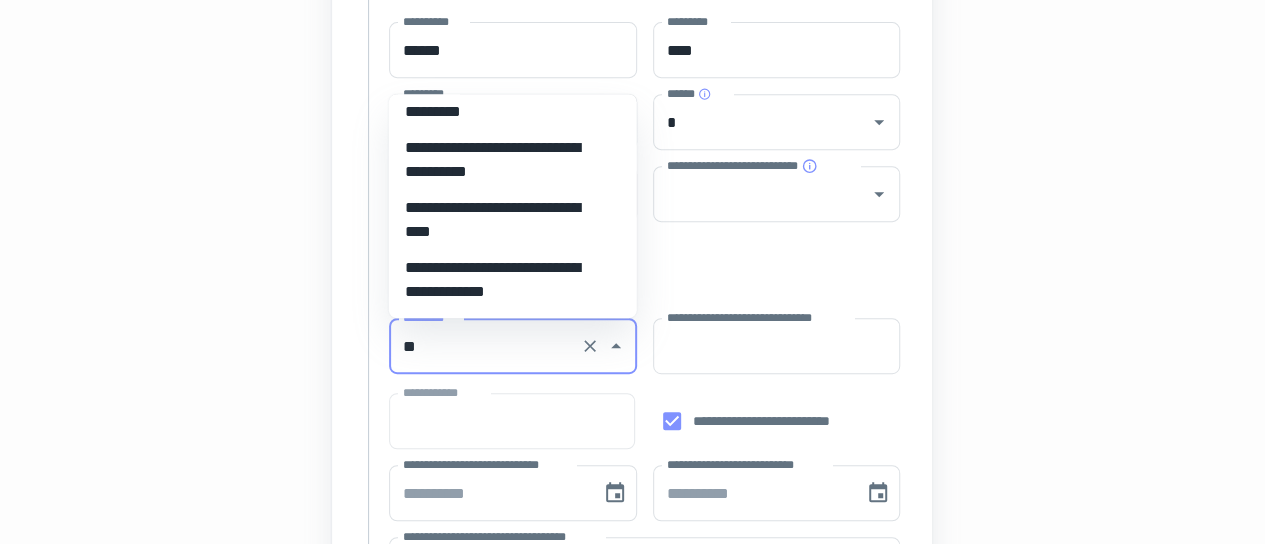 scroll, scrollTop: 0, scrollLeft: 0, axis: both 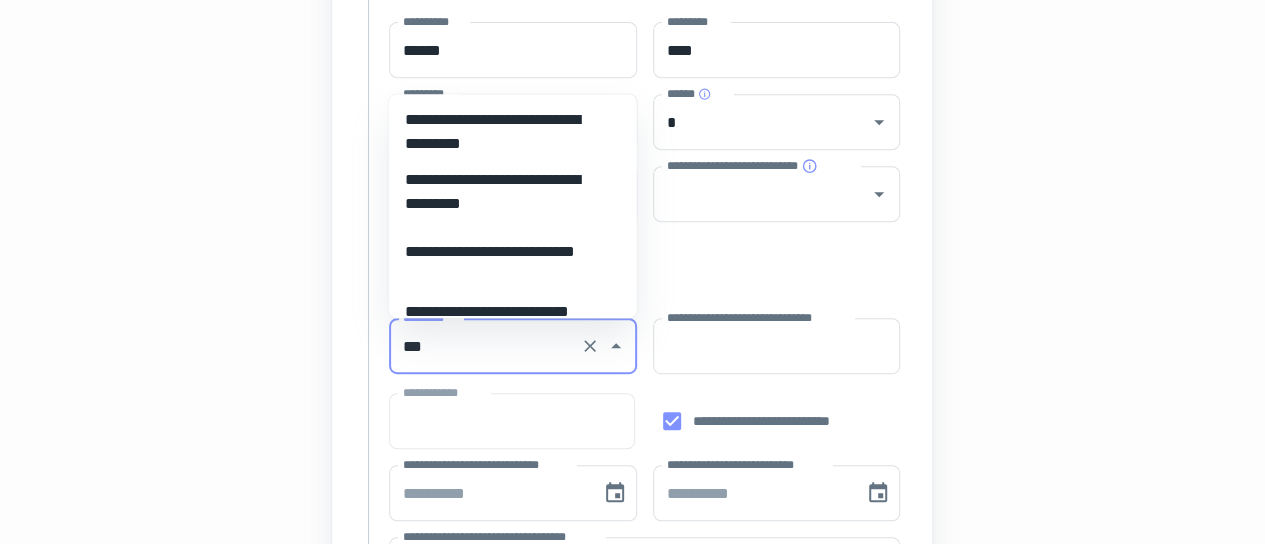 click on "**********" at bounding box center [505, 252] 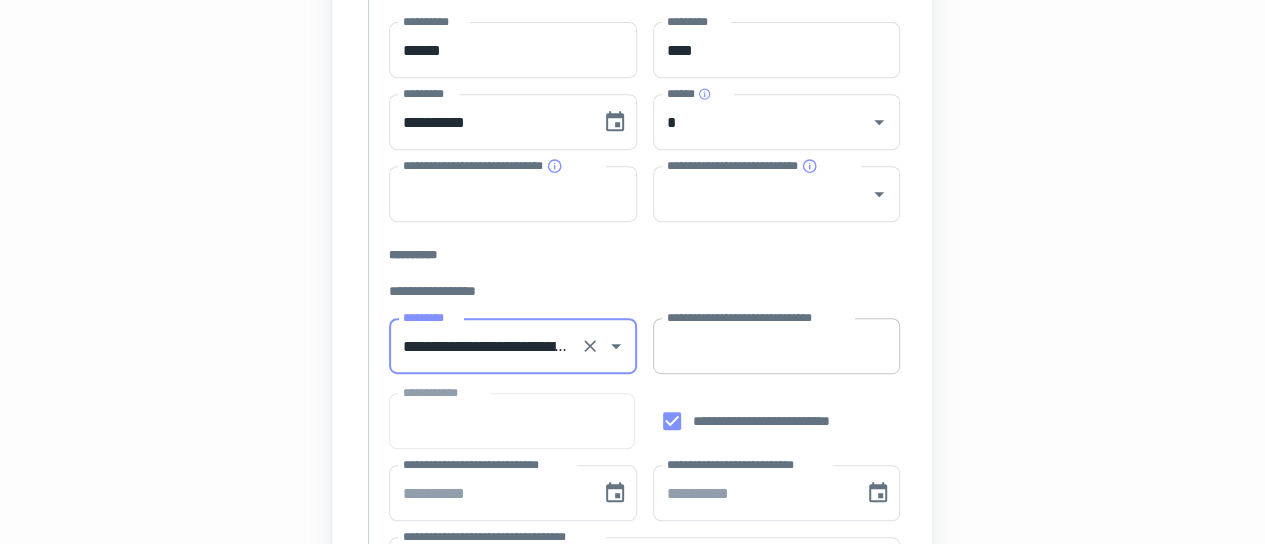 type on "**********" 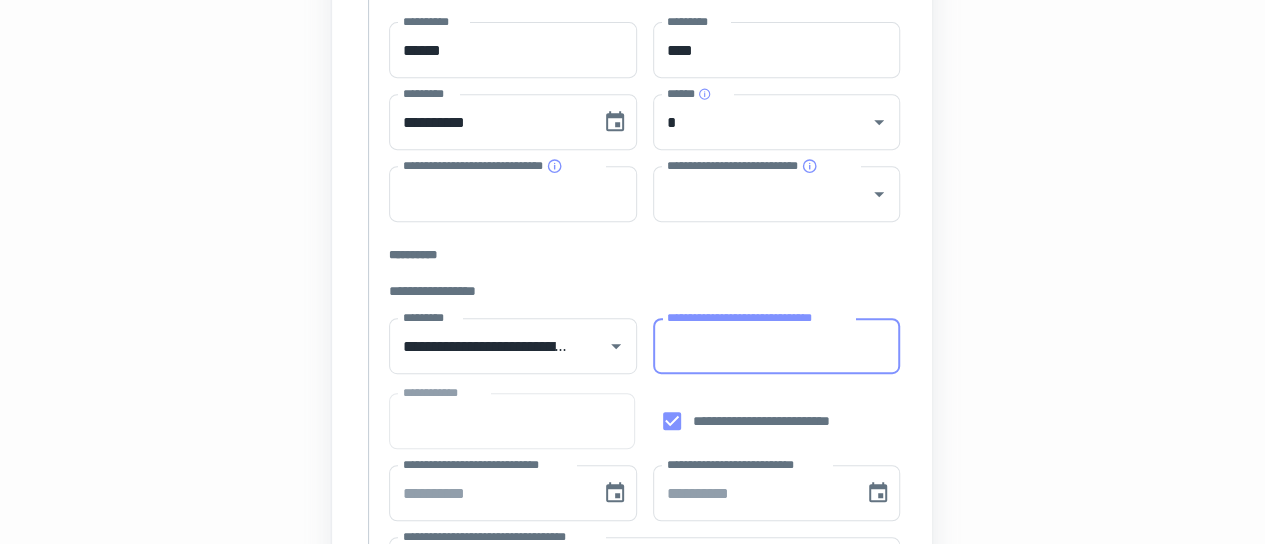 click on "**********" at bounding box center [777, 346] 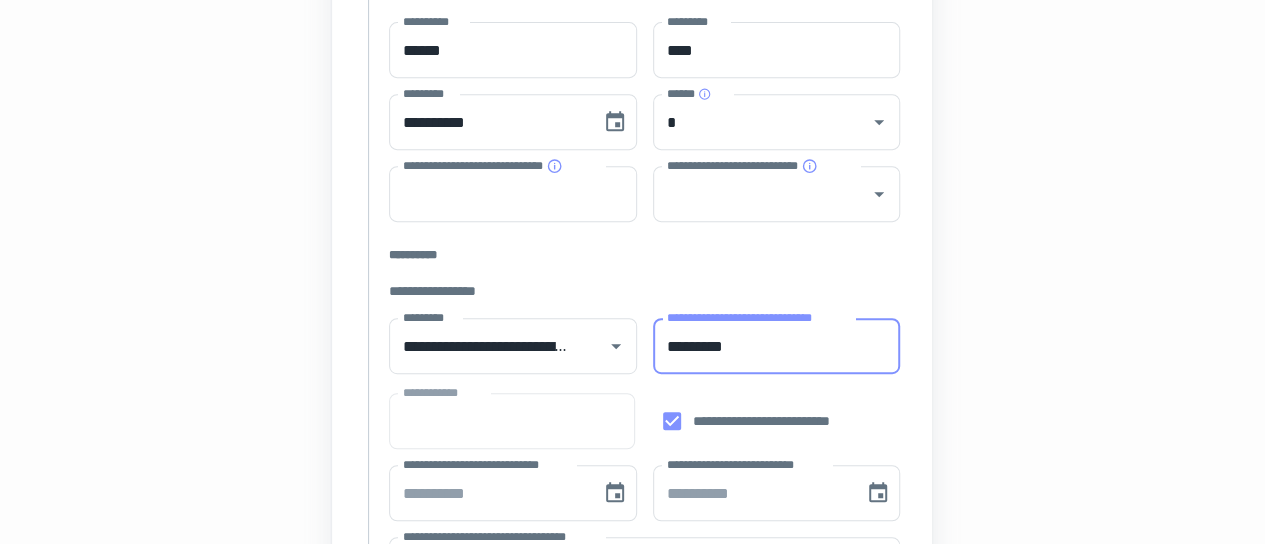 type on "*********" 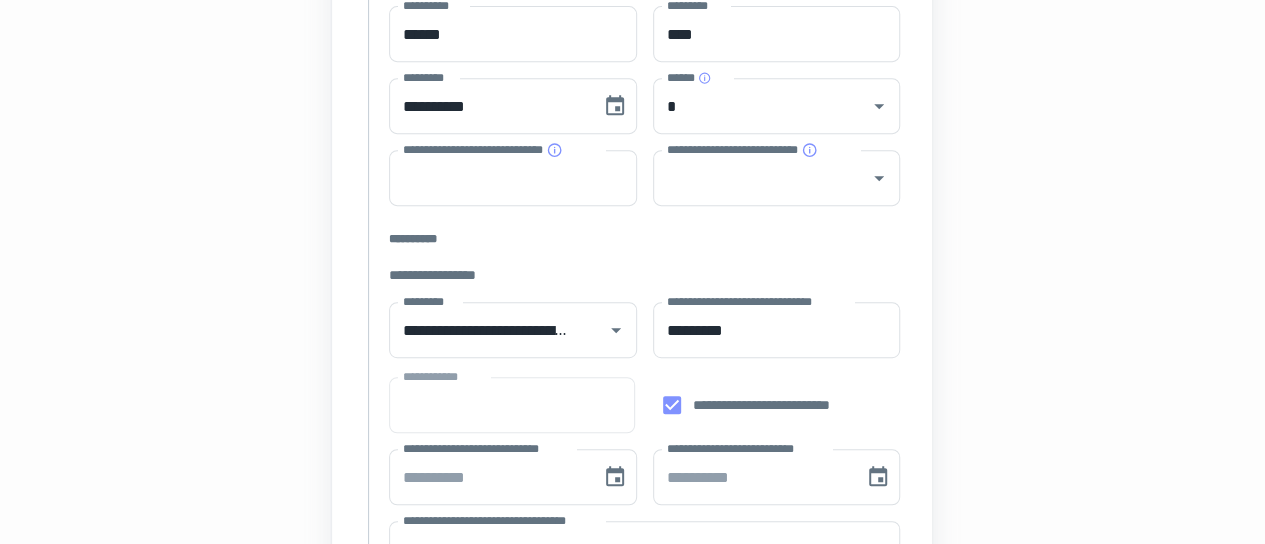 scroll, scrollTop: 500, scrollLeft: 0, axis: vertical 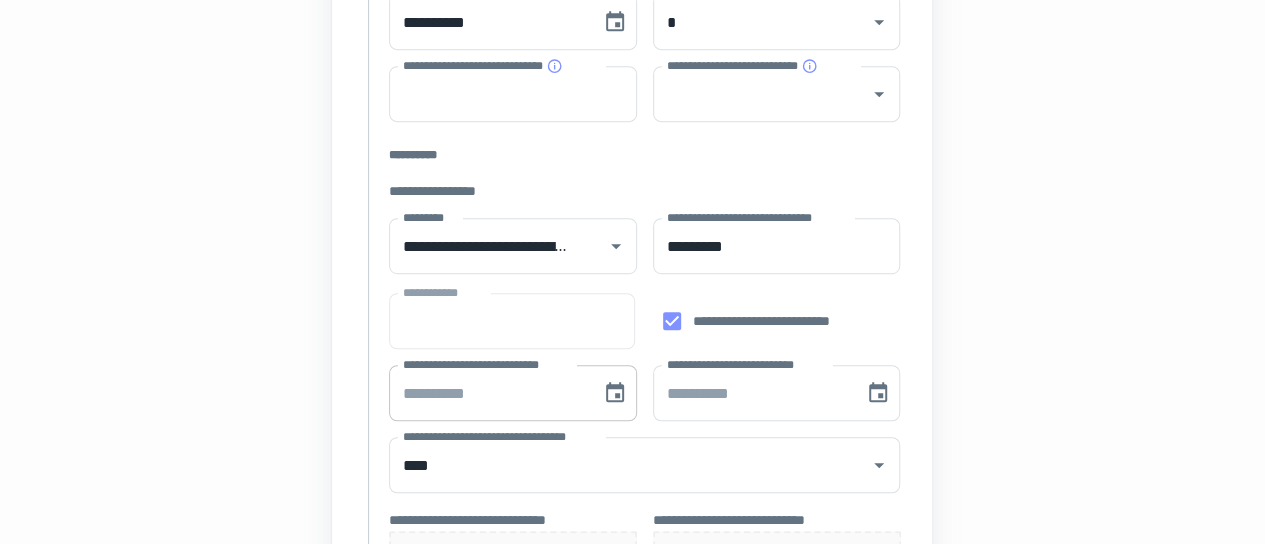 type on "**********" 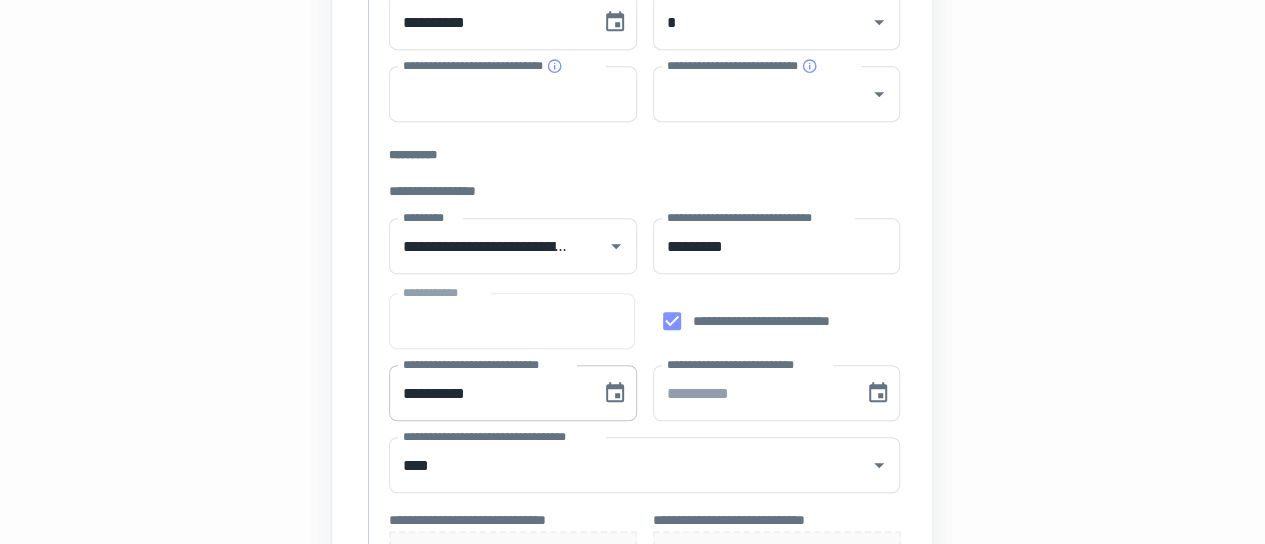 click on "**********" at bounding box center (488, 393) 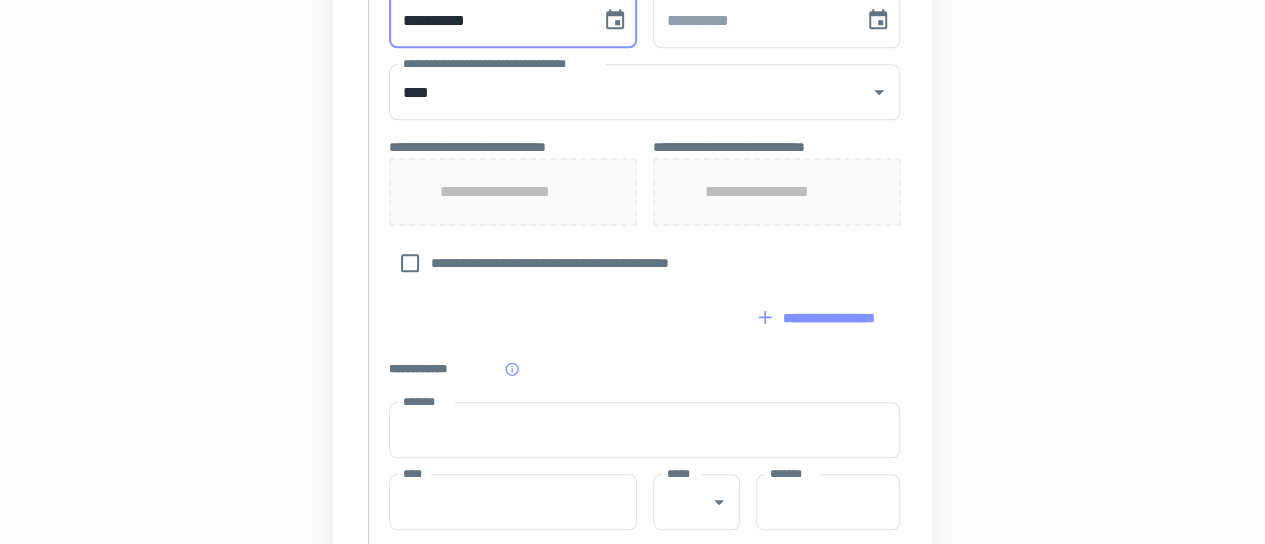 scroll, scrollTop: 900, scrollLeft: 0, axis: vertical 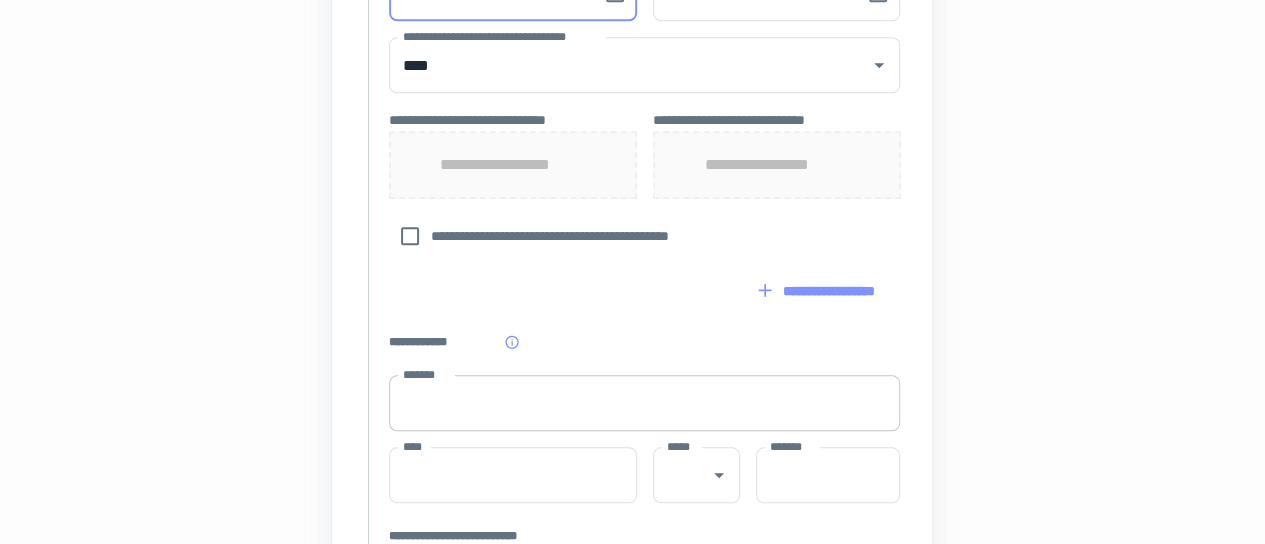 type 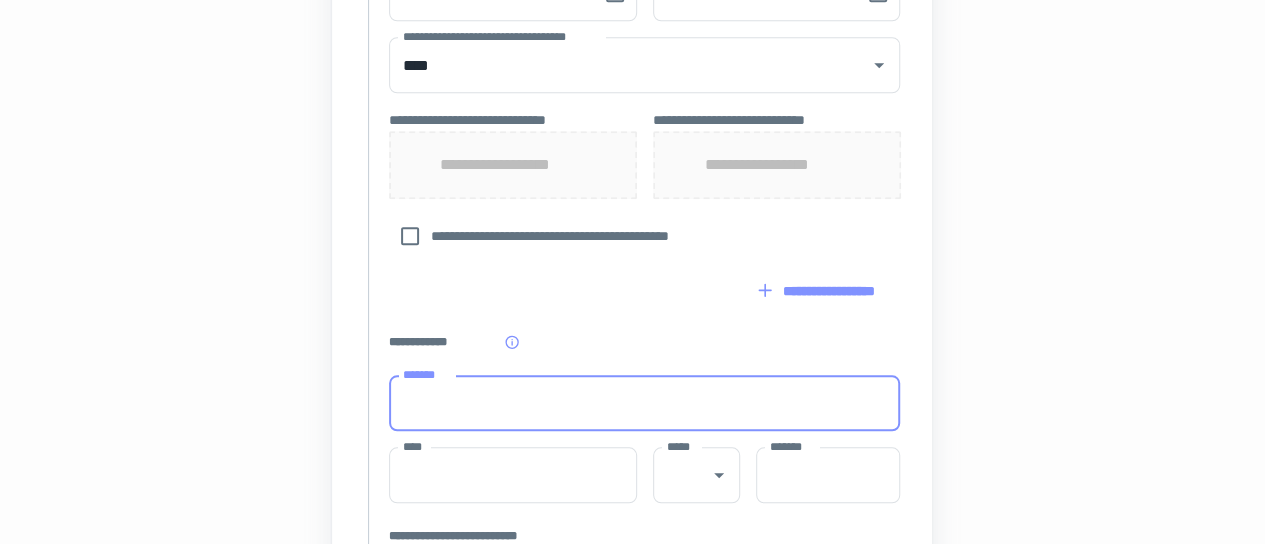 type on "**********" 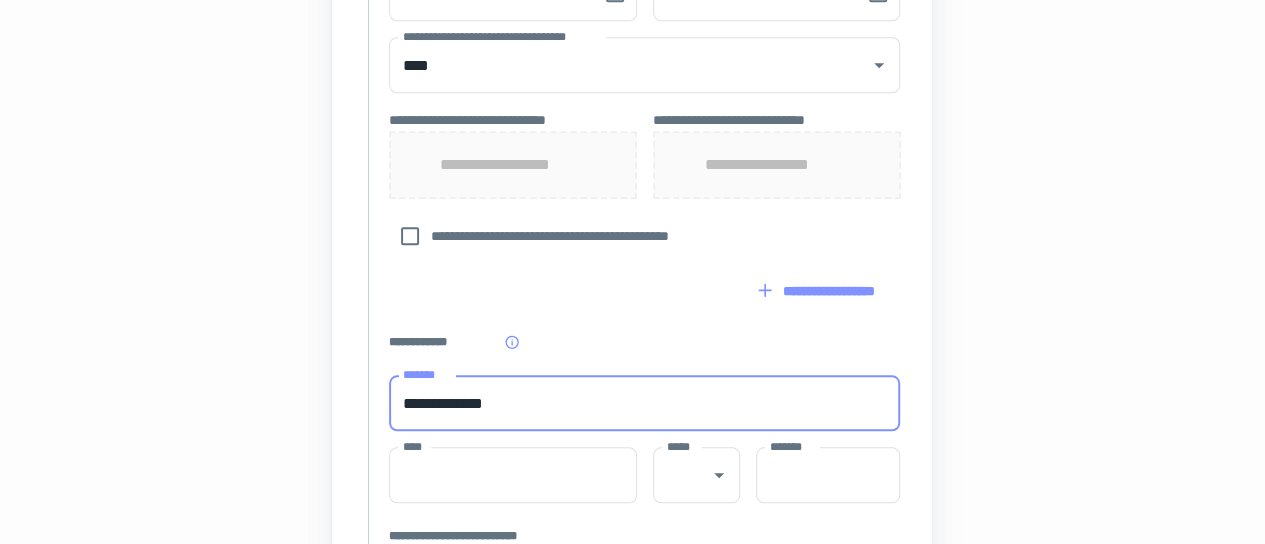 type on "******" 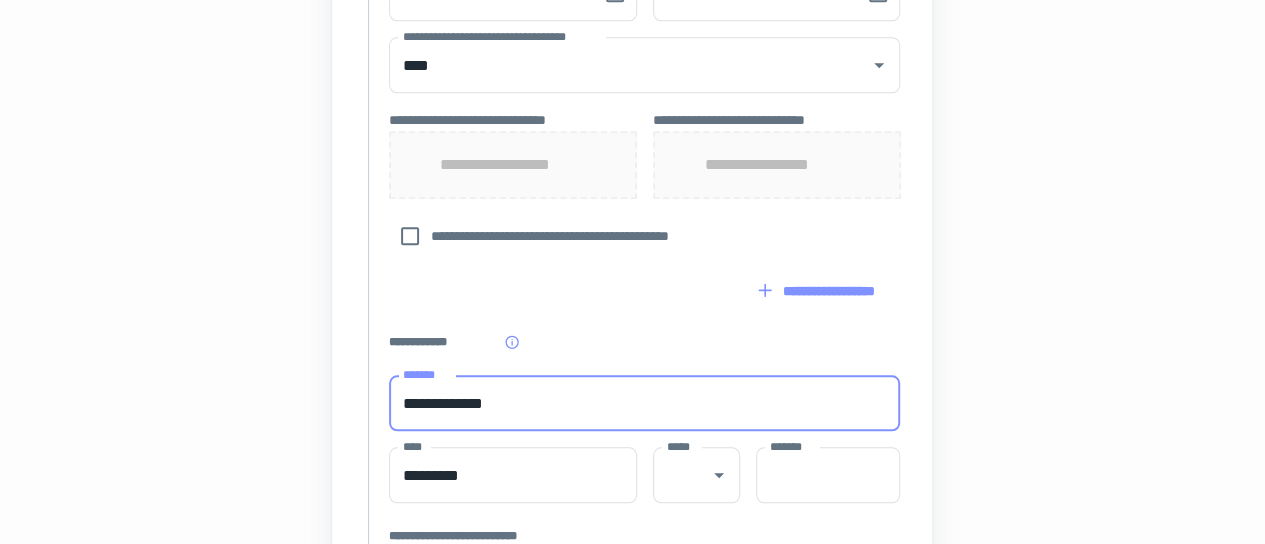 type on "**" 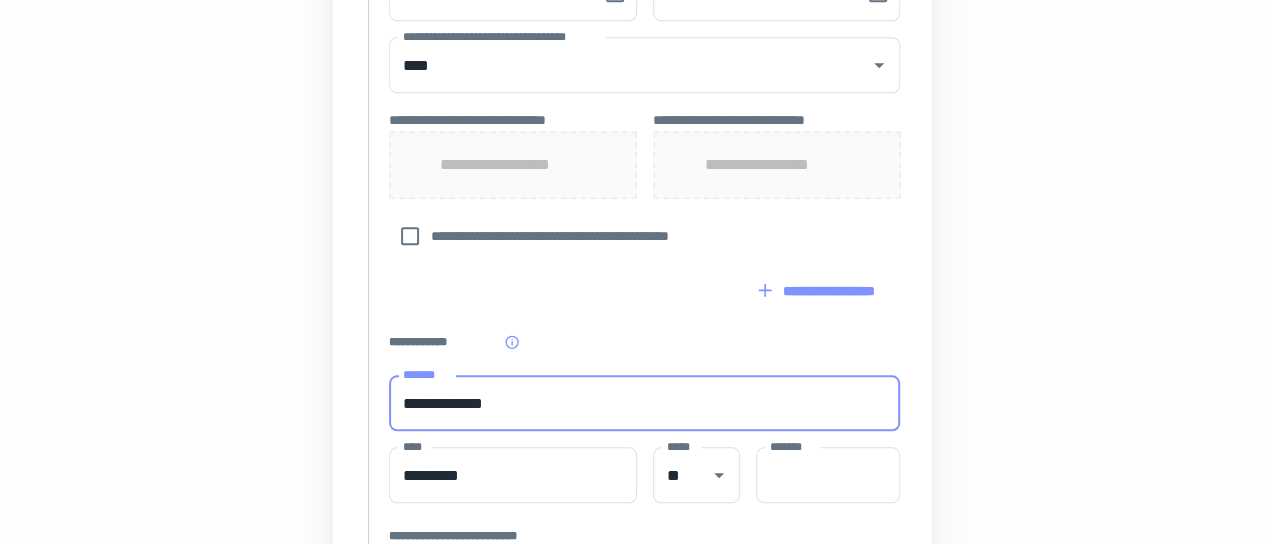 type on "*****" 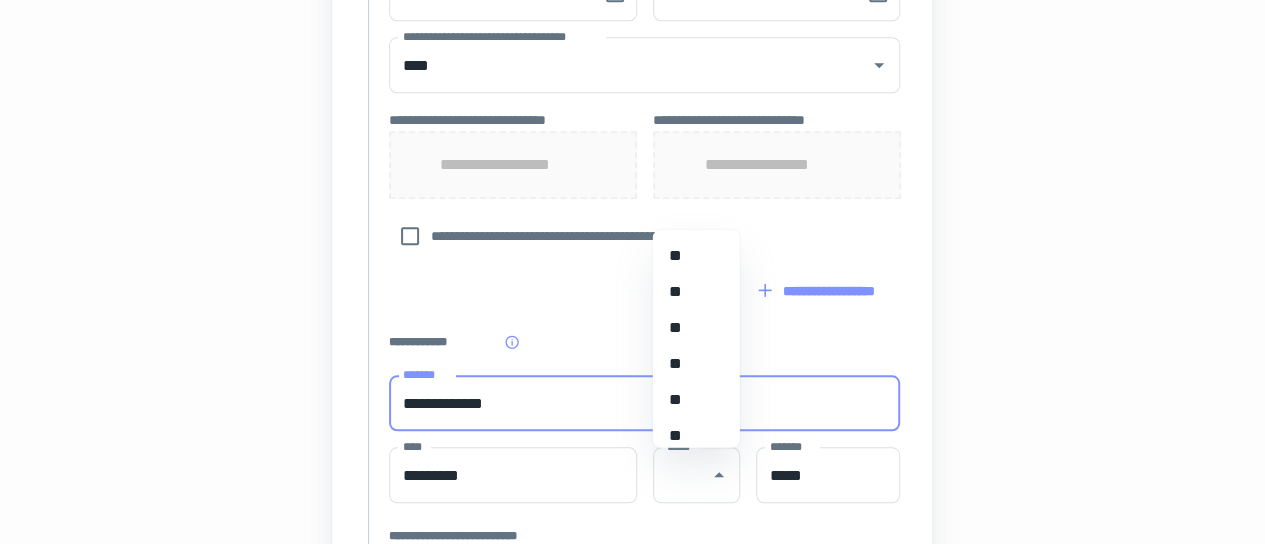 click on "**********" at bounding box center [632, 54] 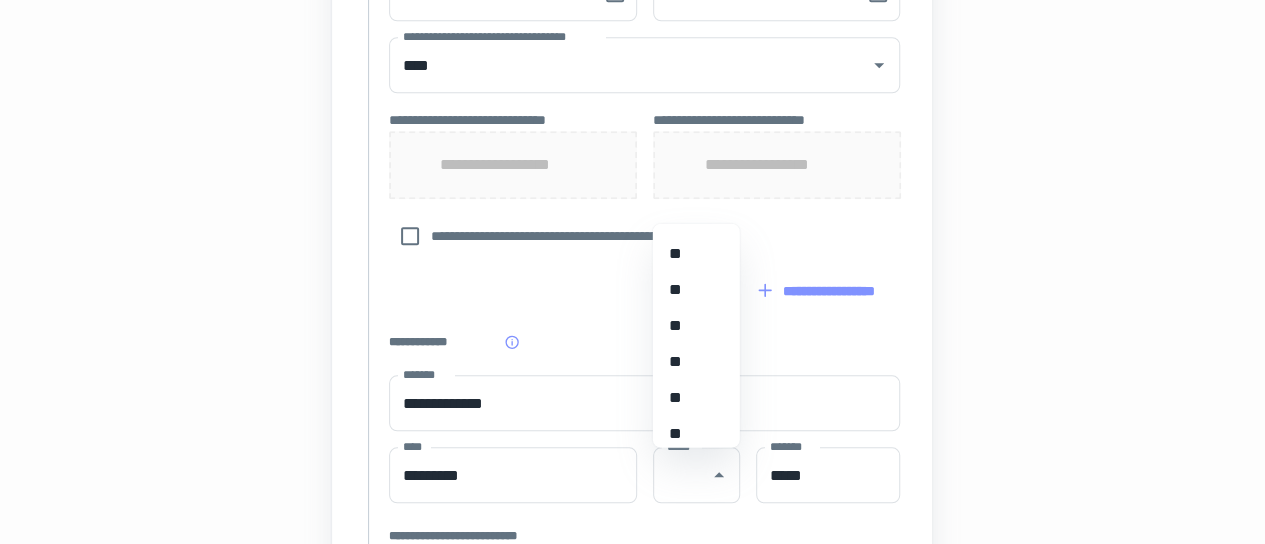 scroll, scrollTop: 100, scrollLeft: 0, axis: vertical 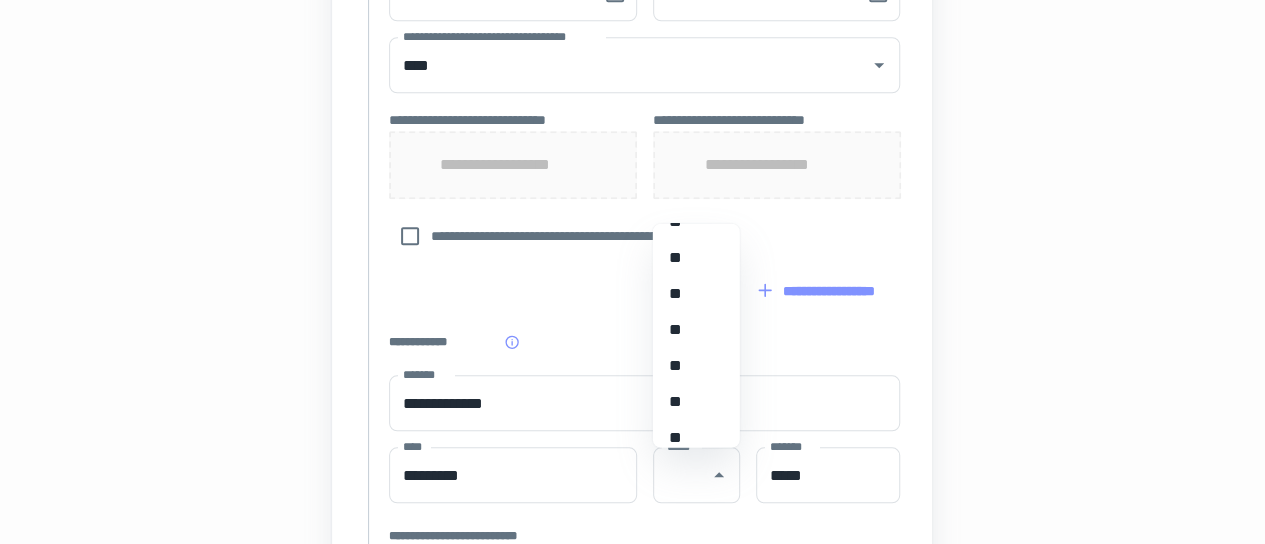 click on "**" at bounding box center (689, 366) 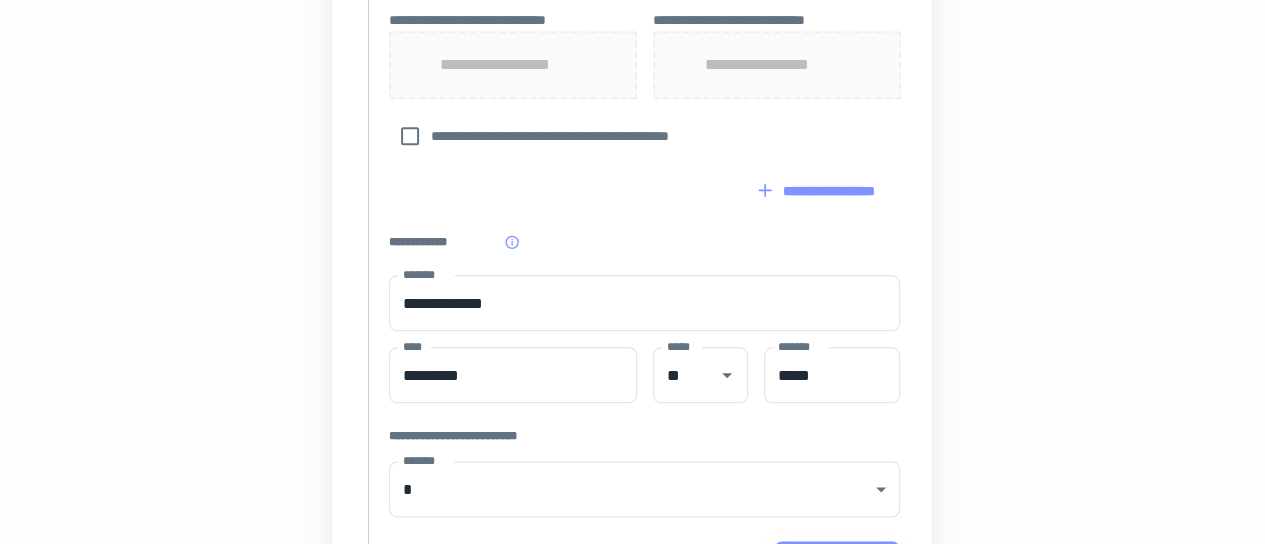 scroll, scrollTop: 1100, scrollLeft: 0, axis: vertical 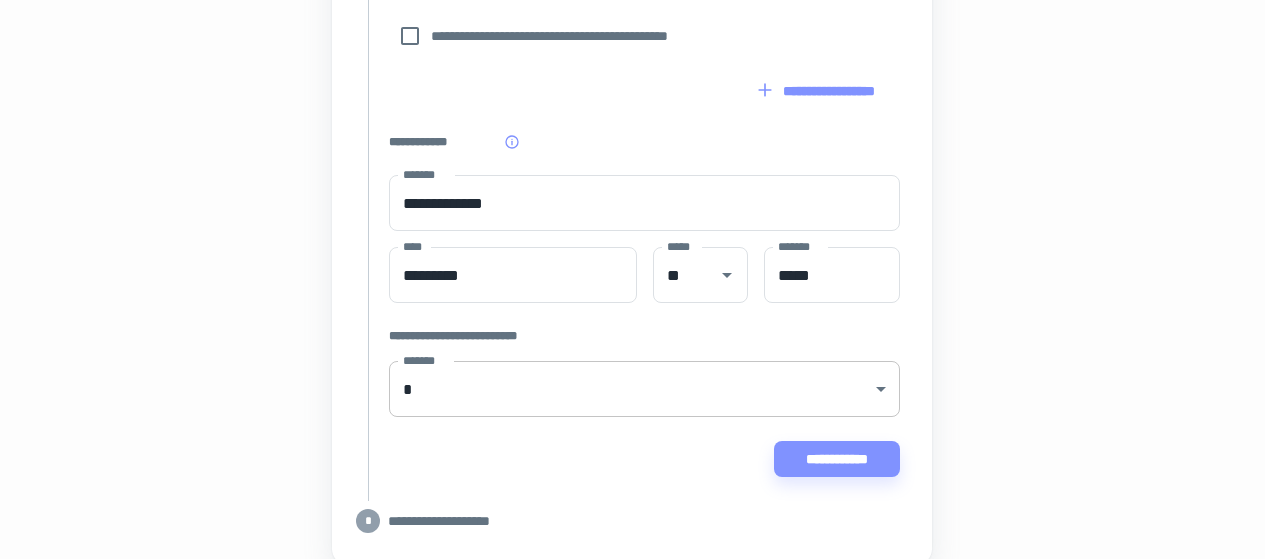 click on "**********" at bounding box center (632, -828) 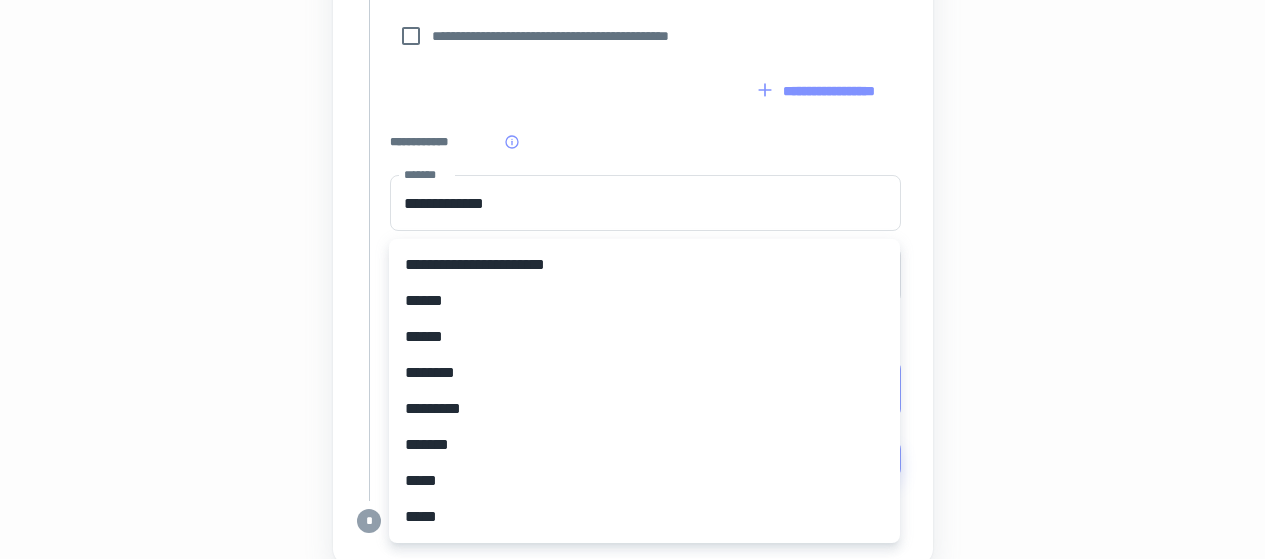click on "**********" at bounding box center [644, 265] 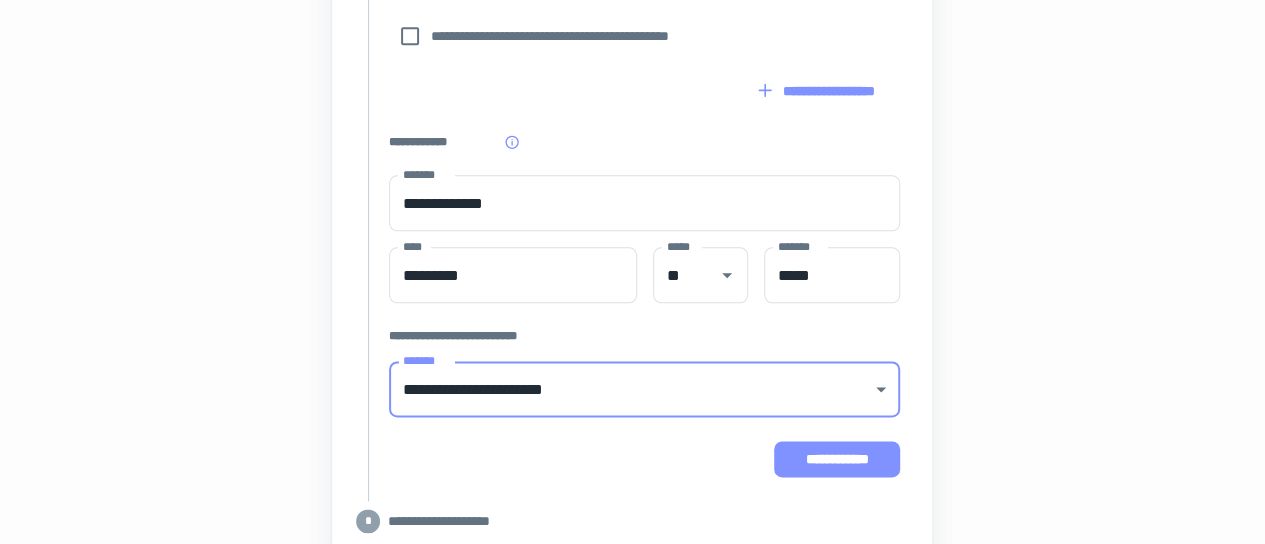 click on "**********" at bounding box center (837, 459) 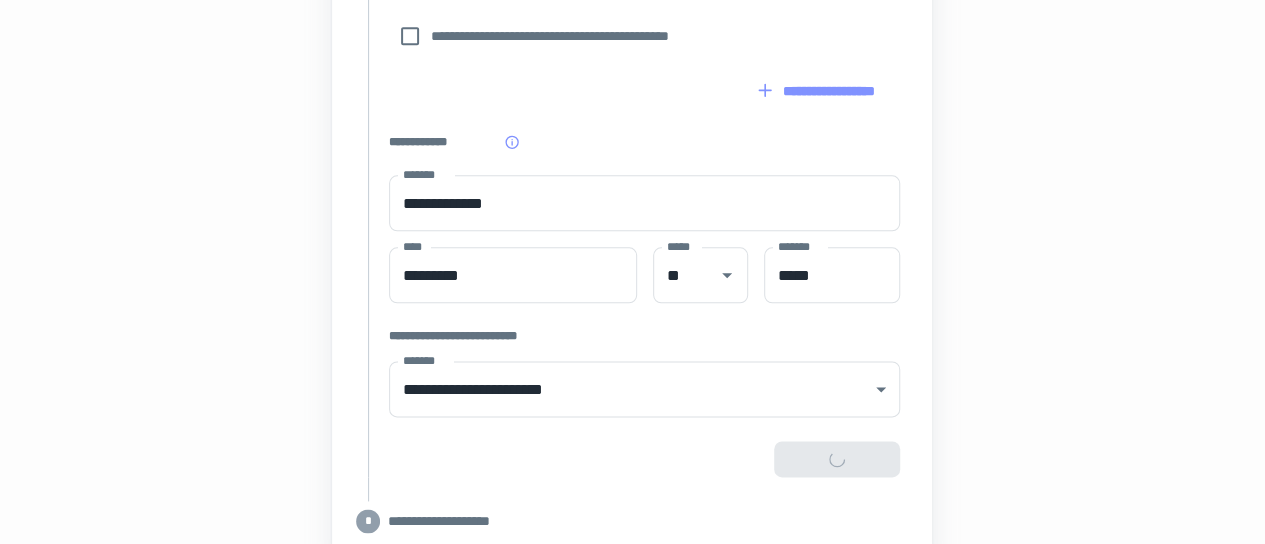 type on "**********" 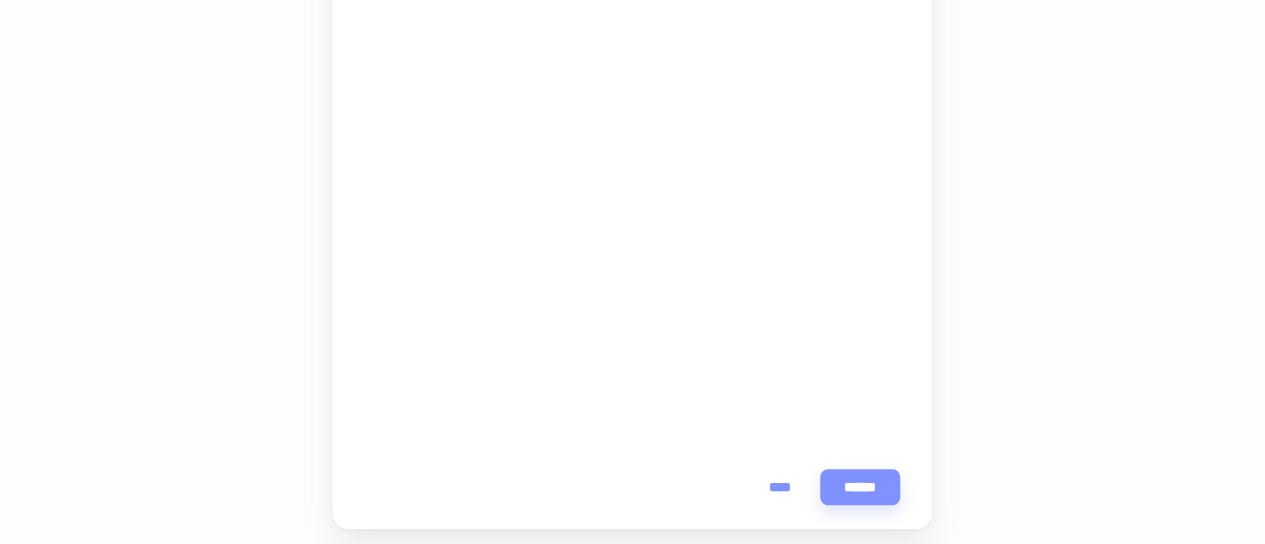 scroll, scrollTop: 465, scrollLeft: 0, axis: vertical 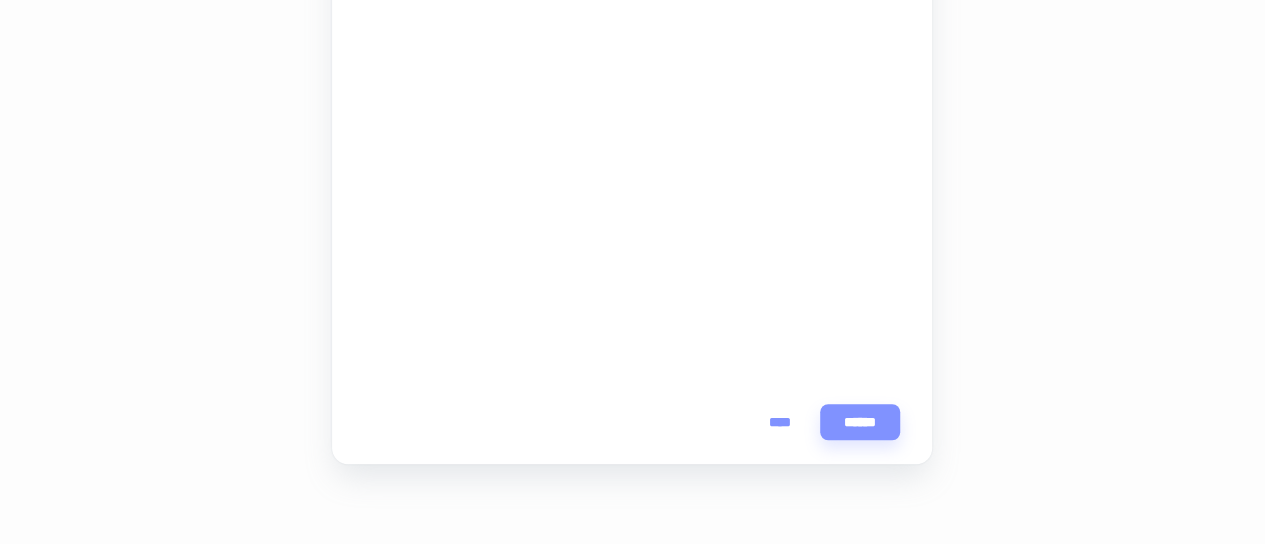 click on "****" at bounding box center (780, 422) 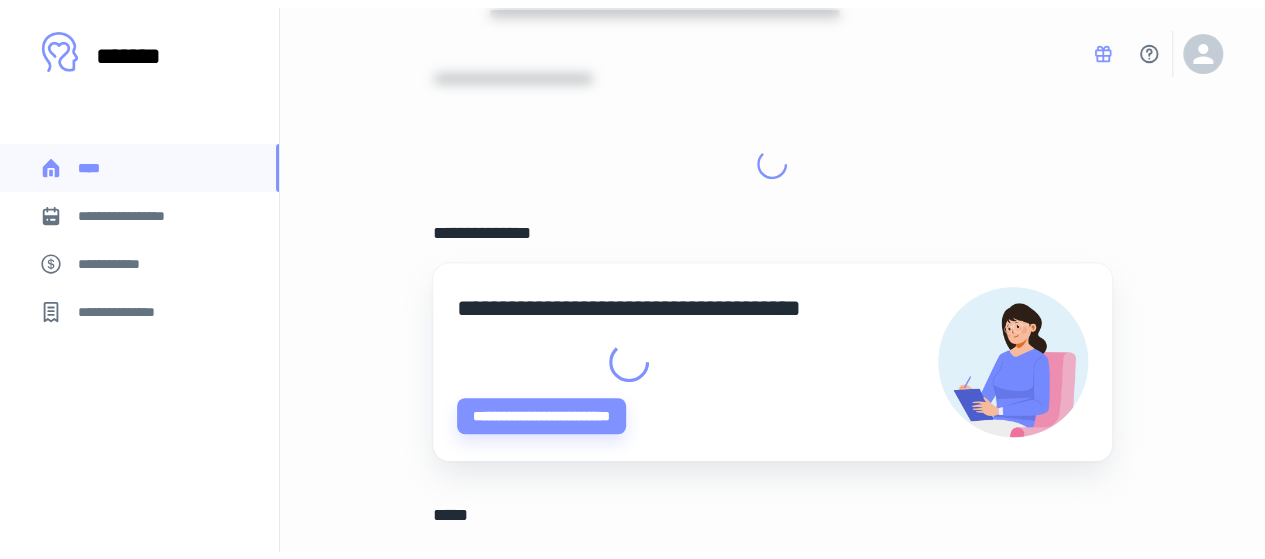 scroll, scrollTop: 0, scrollLeft: 0, axis: both 